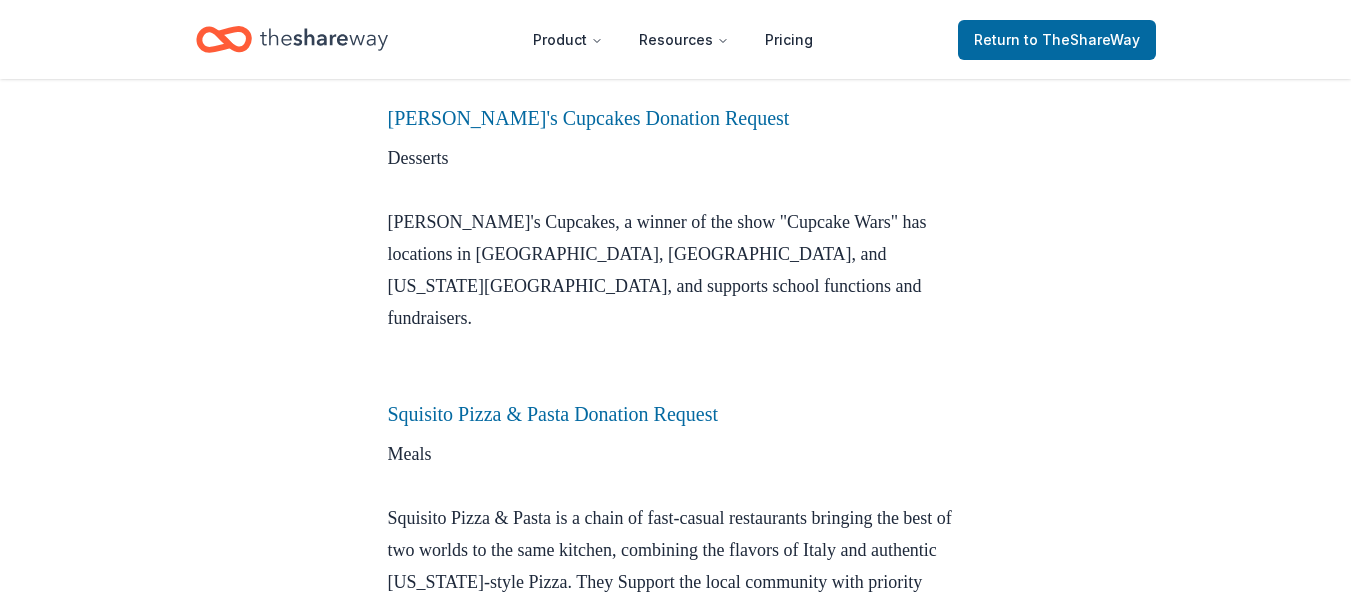 scroll, scrollTop: 4000, scrollLeft: 0, axis: vertical 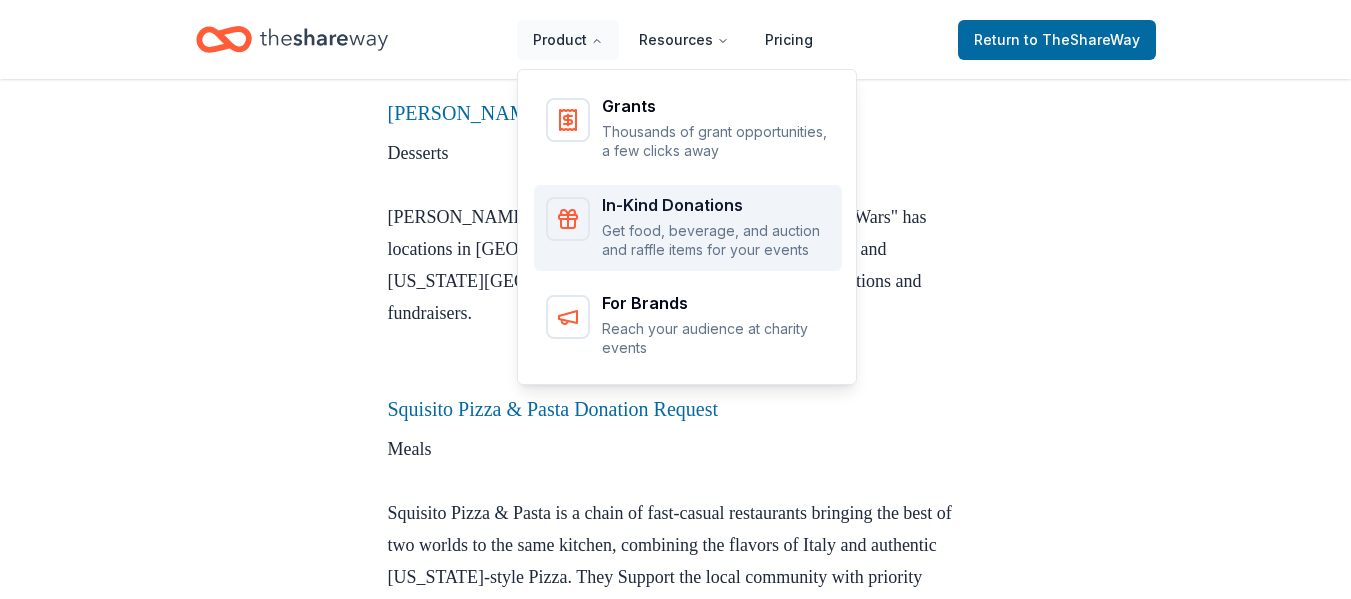 click on "Get food, beverage, and auction and raffle items for your events" at bounding box center [716, 240] 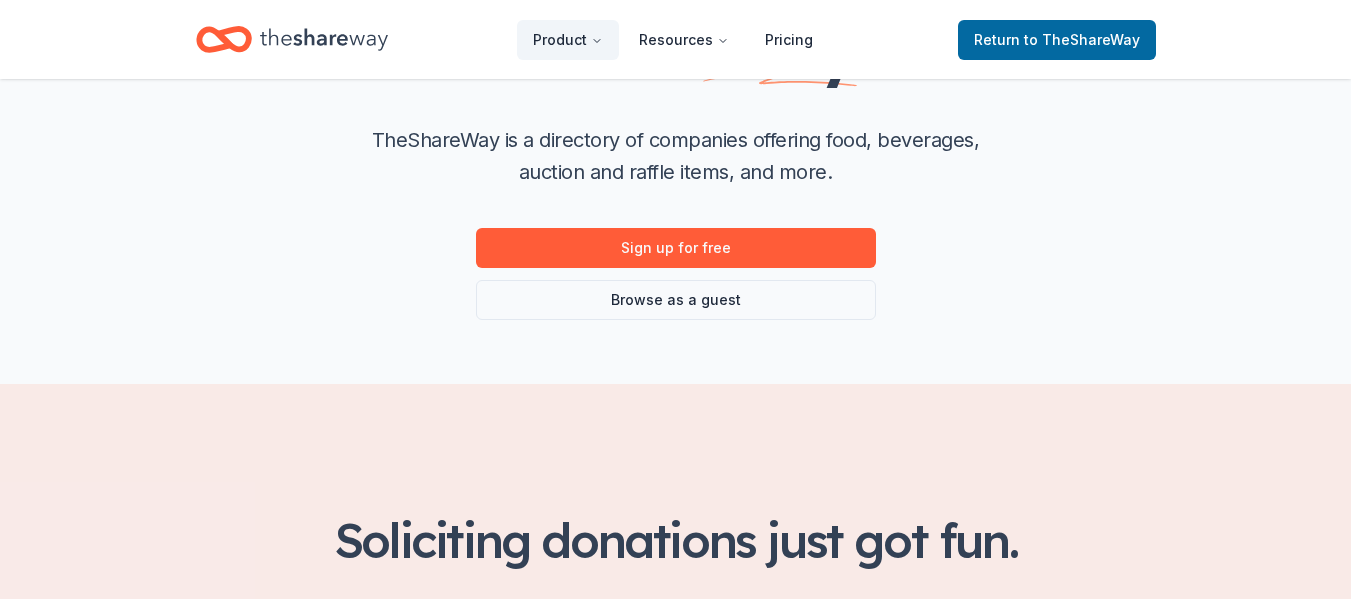 scroll, scrollTop: 282, scrollLeft: 0, axis: vertical 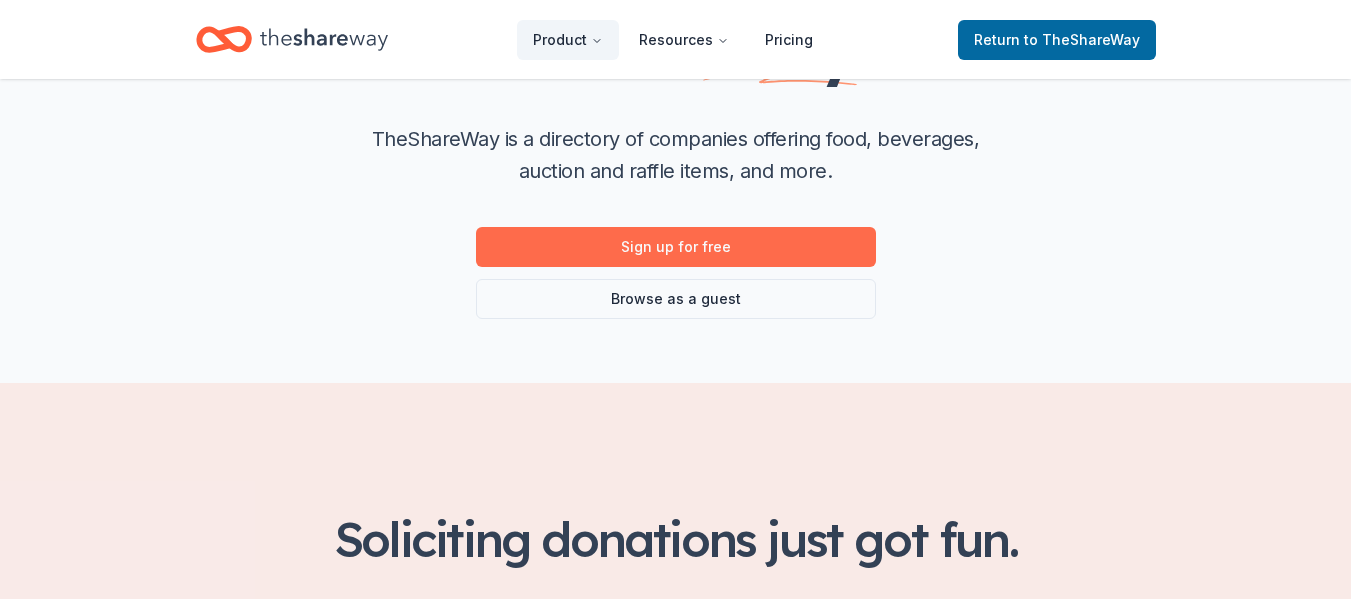 click on "Sign up for free" at bounding box center [676, 247] 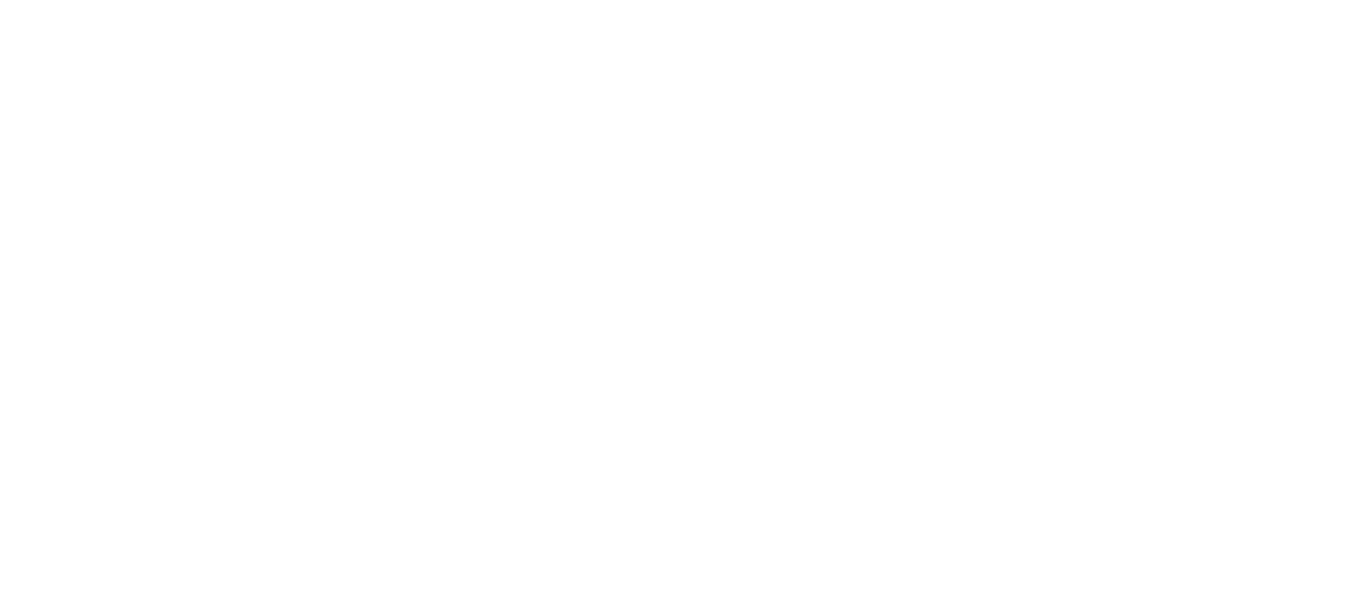 scroll, scrollTop: 0, scrollLeft: 0, axis: both 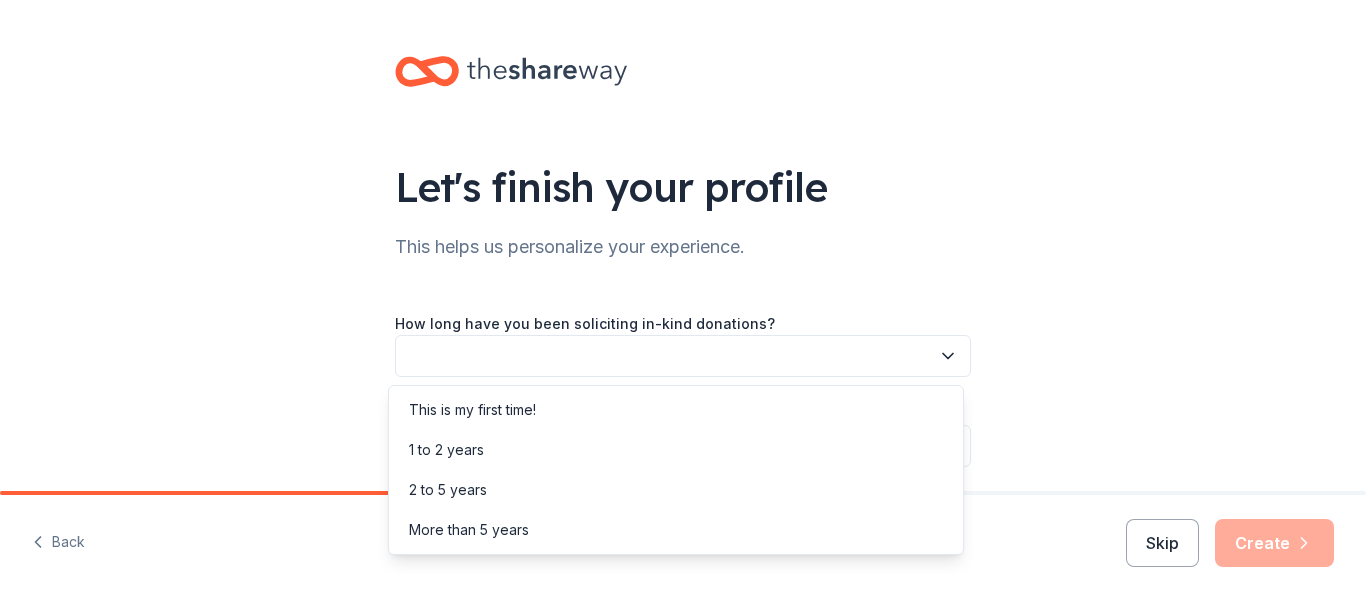 click at bounding box center [683, 356] 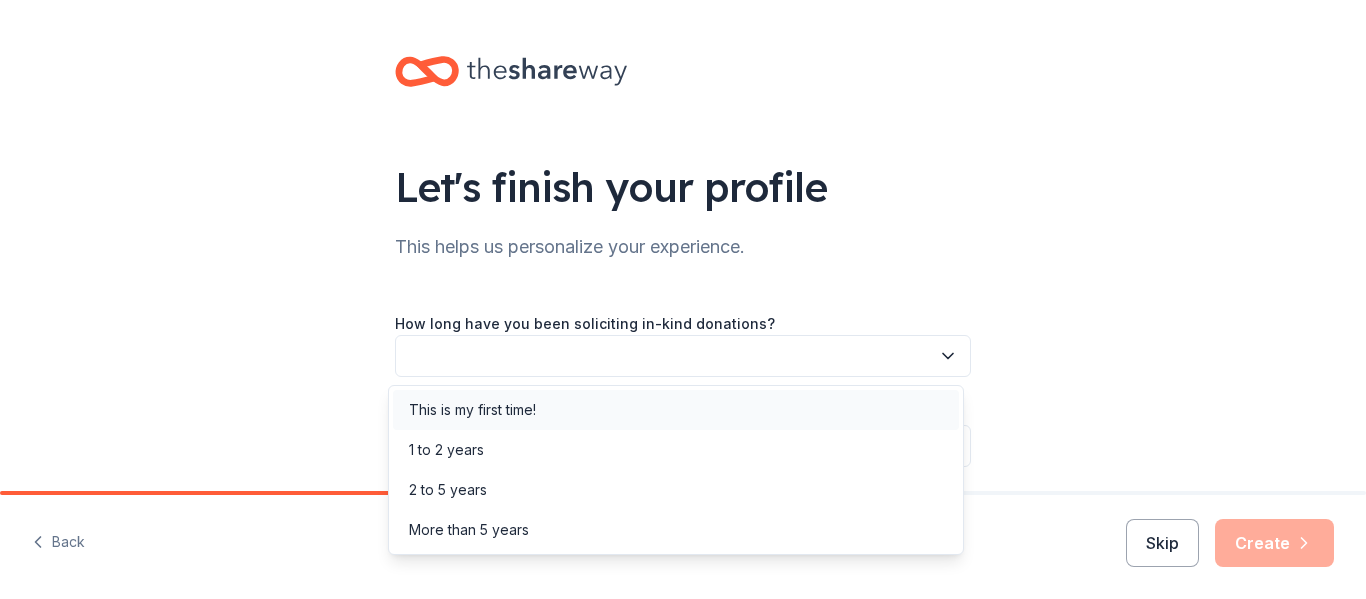 click on "This is my first time!" at bounding box center (472, 410) 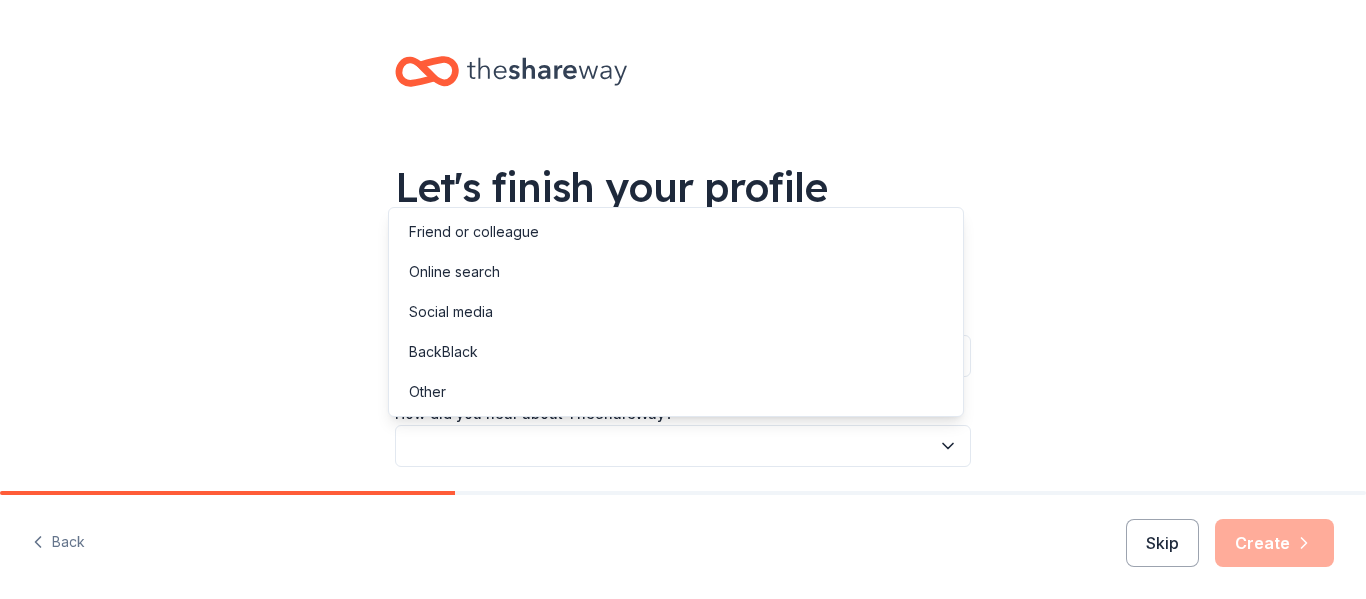 click at bounding box center (683, 446) 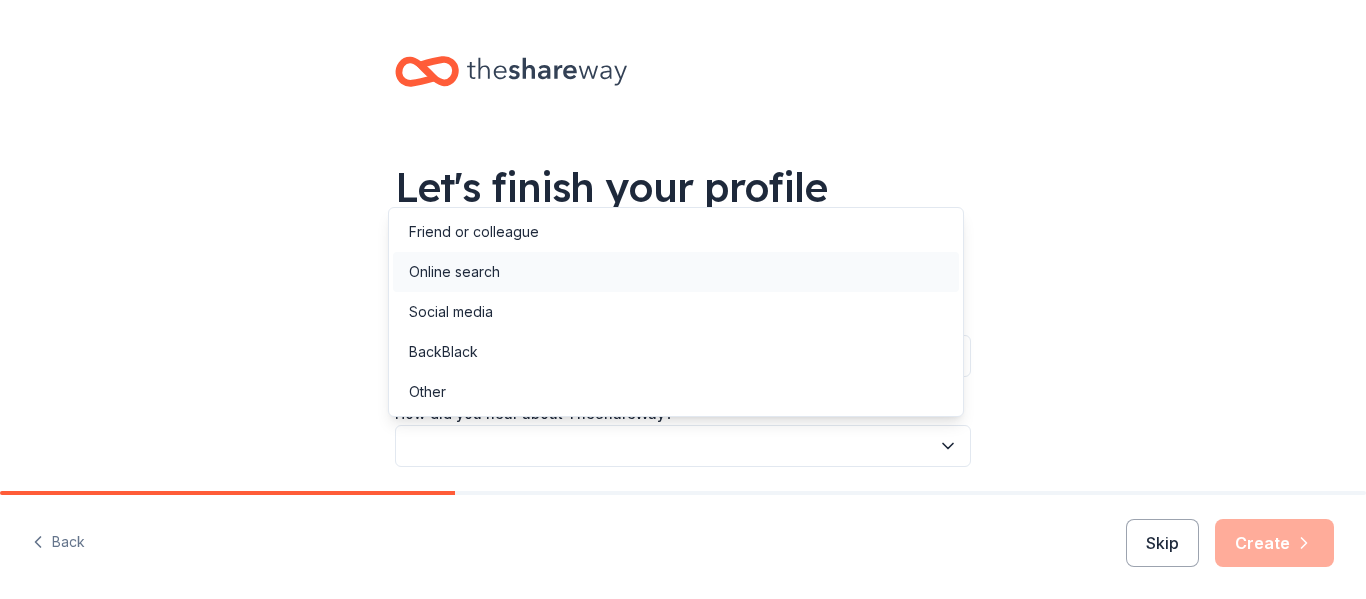 click on "Online search" at bounding box center (676, 272) 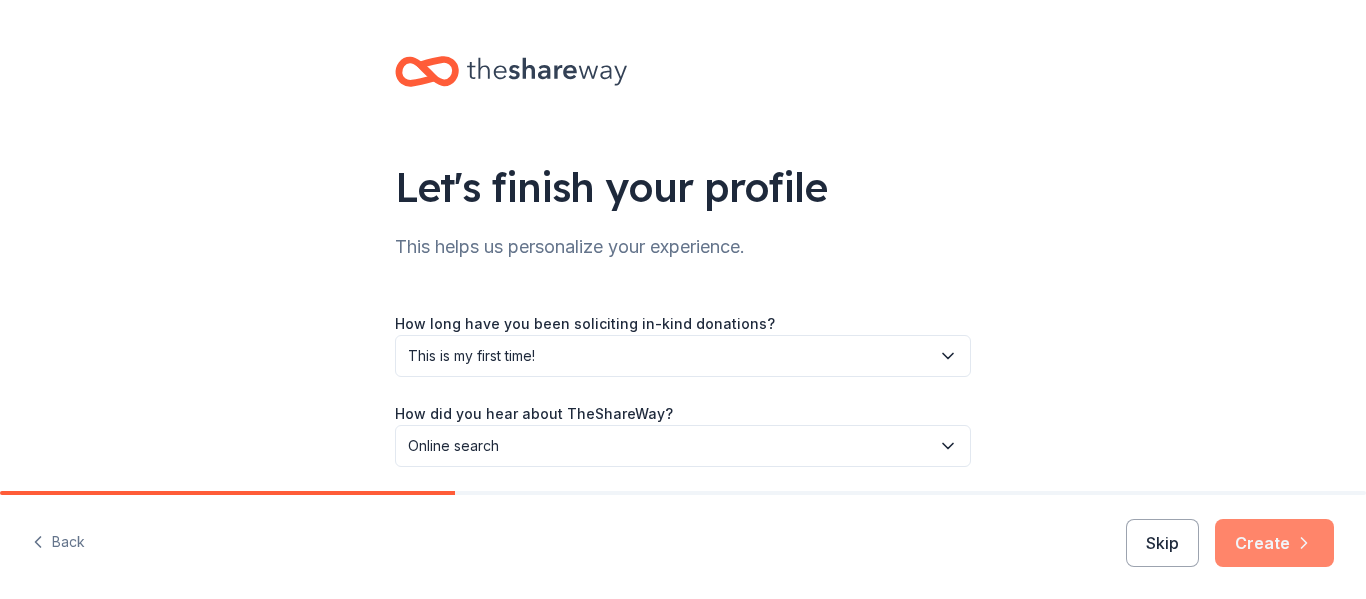 click on "Create" at bounding box center (1274, 543) 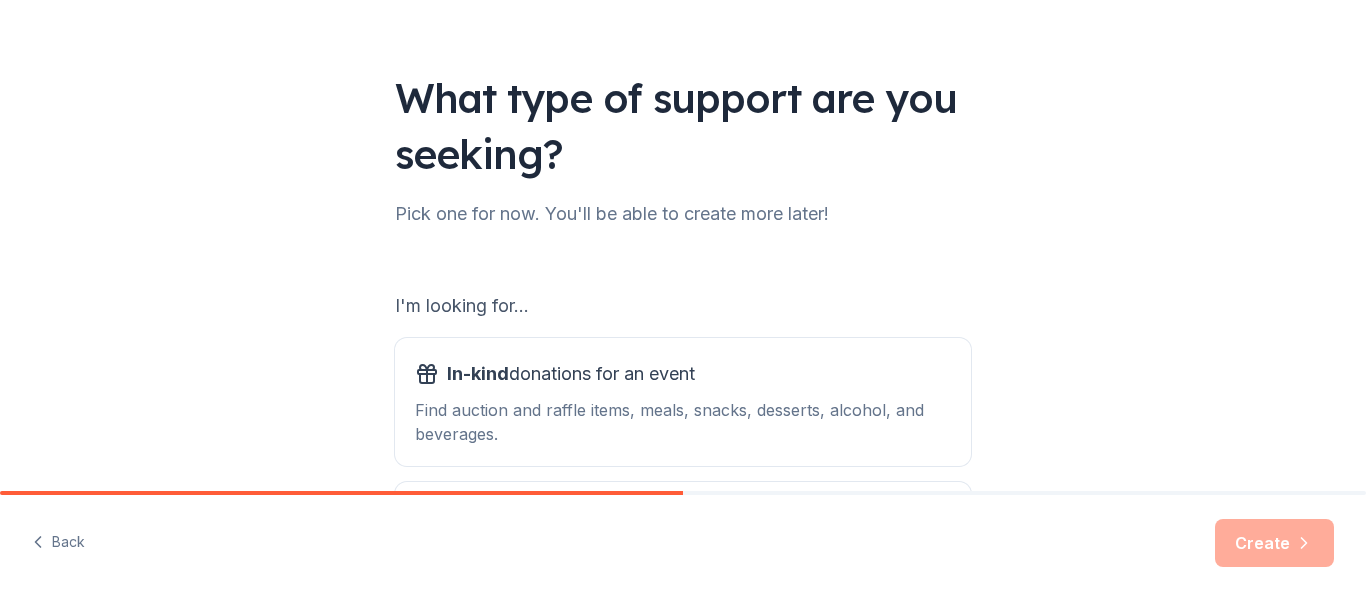 scroll, scrollTop: 0, scrollLeft: 0, axis: both 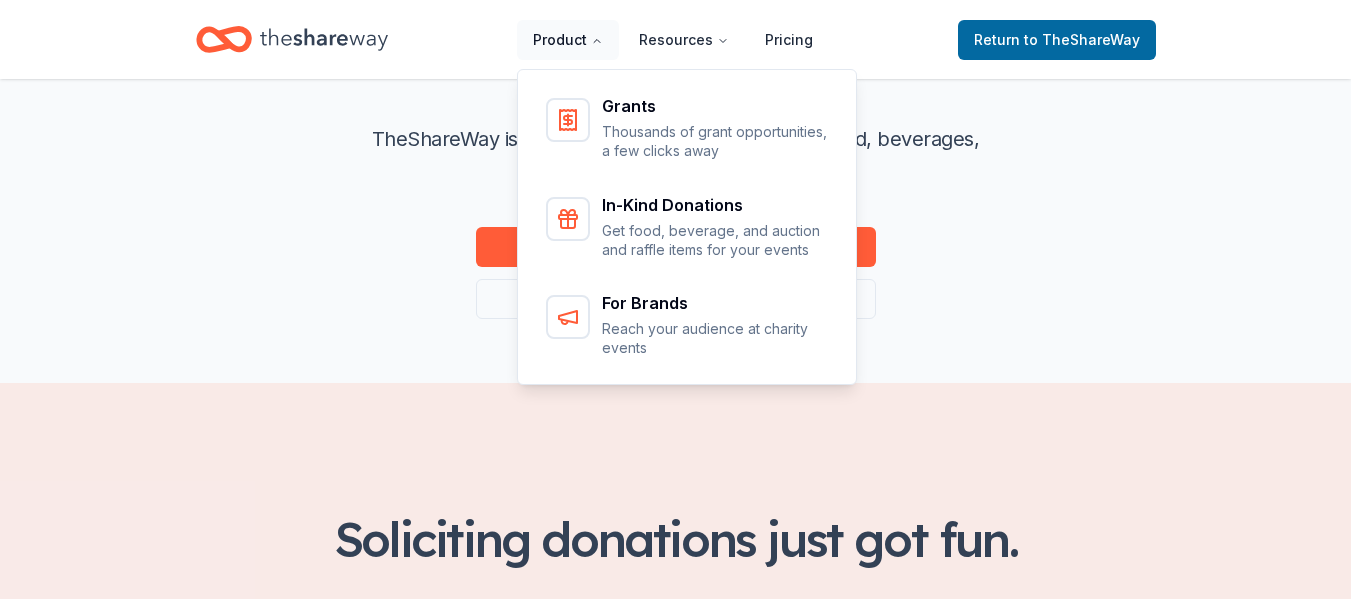 click on "Product" at bounding box center [568, 40] 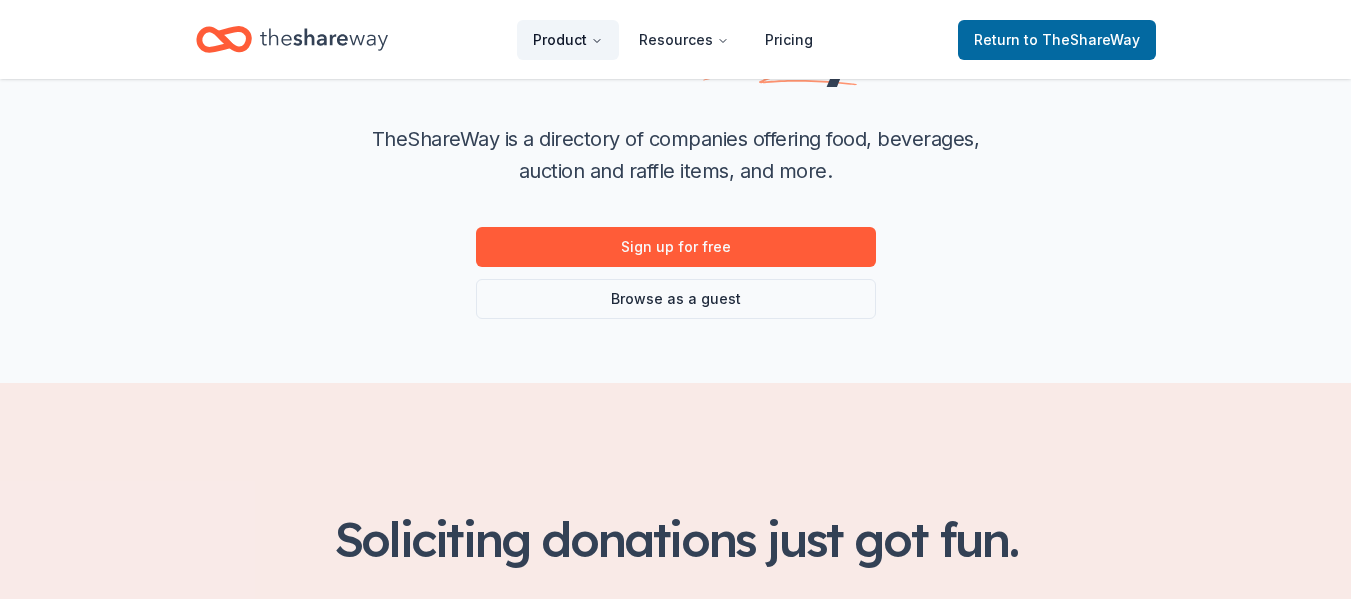 click on "Product" at bounding box center (568, 40) 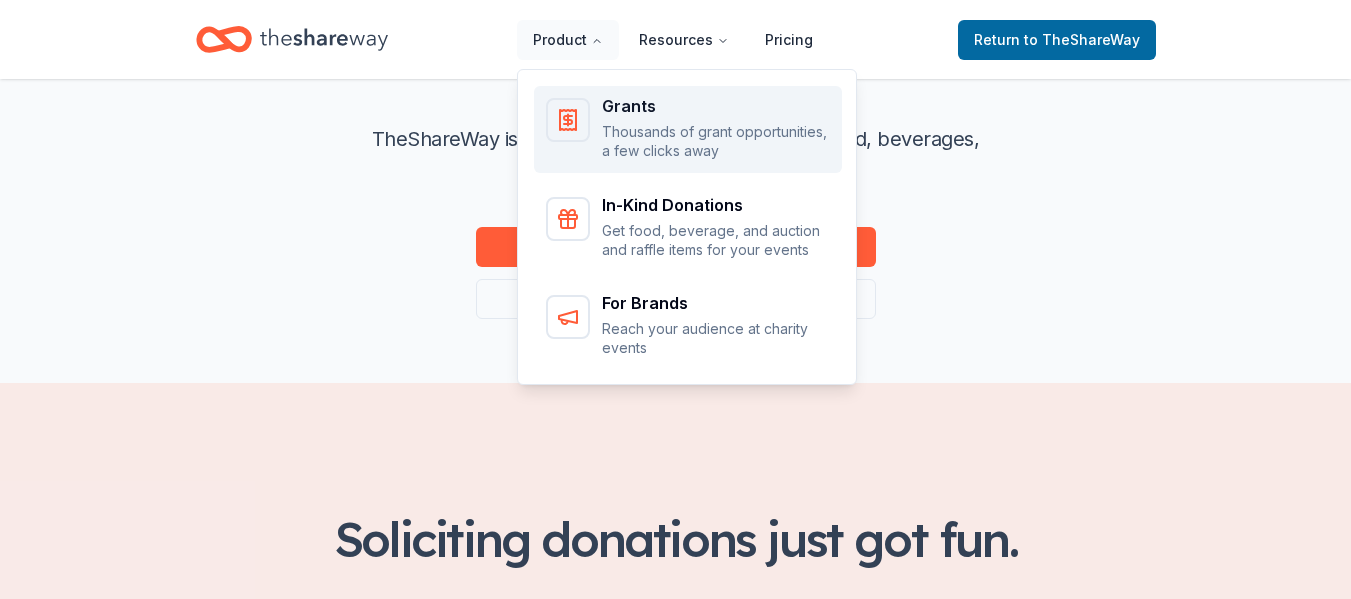 click on "Thousands of grant opportunities, a few clicks away" at bounding box center [716, 141] 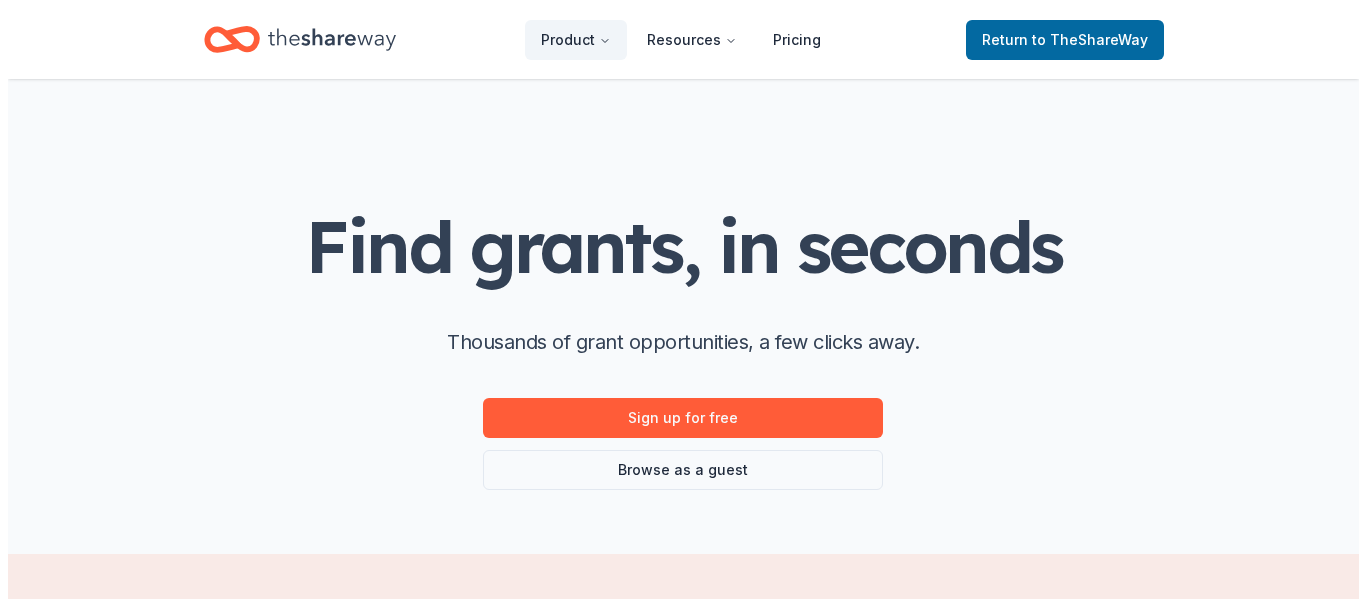 scroll, scrollTop: 0, scrollLeft: 0, axis: both 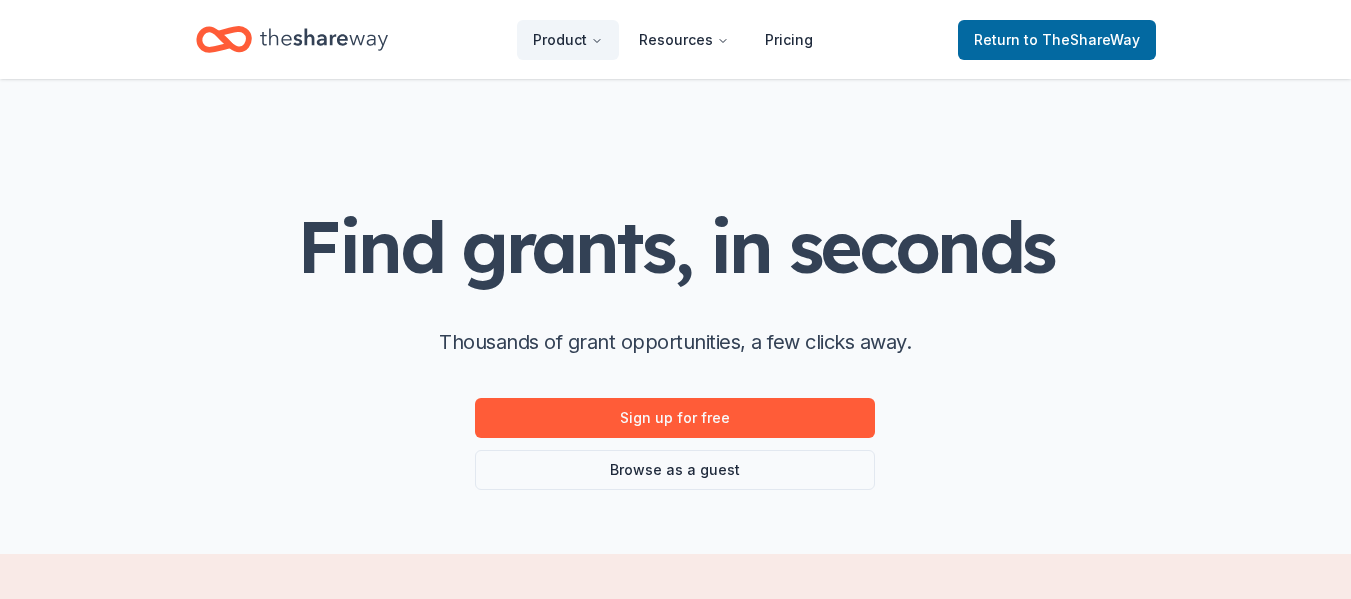 click on "Sign up for free" at bounding box center [675, 418] 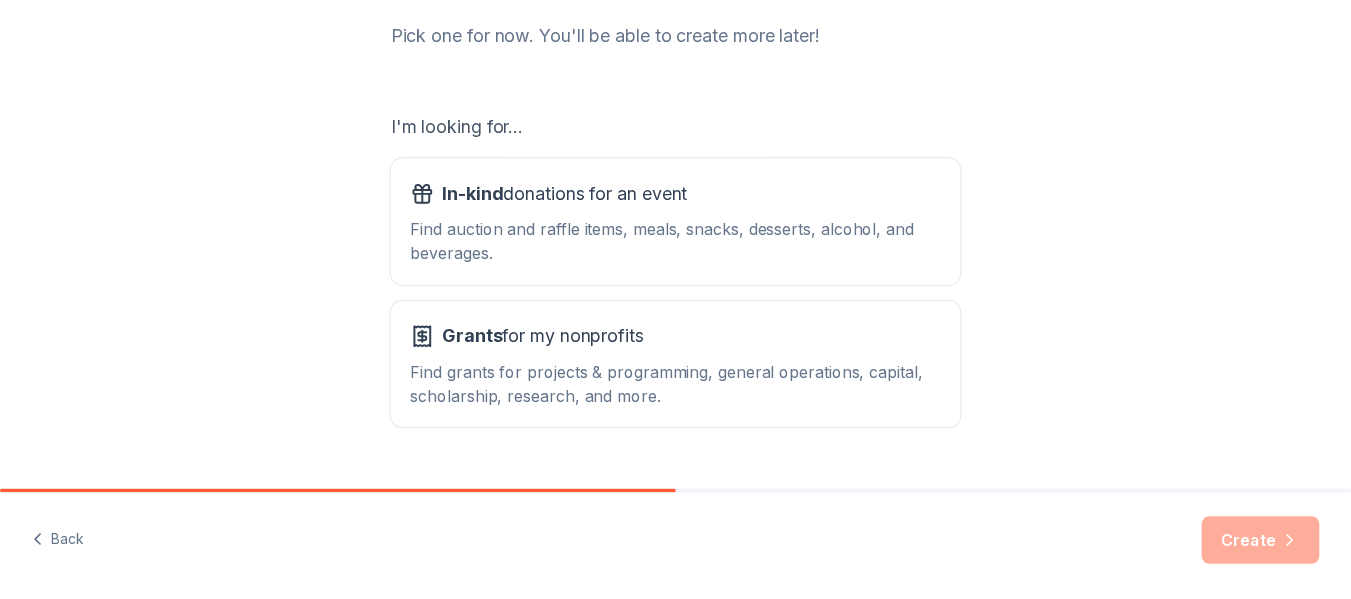 scroll, scrollTop: 316, scrollLeft: 0, axis: vertical 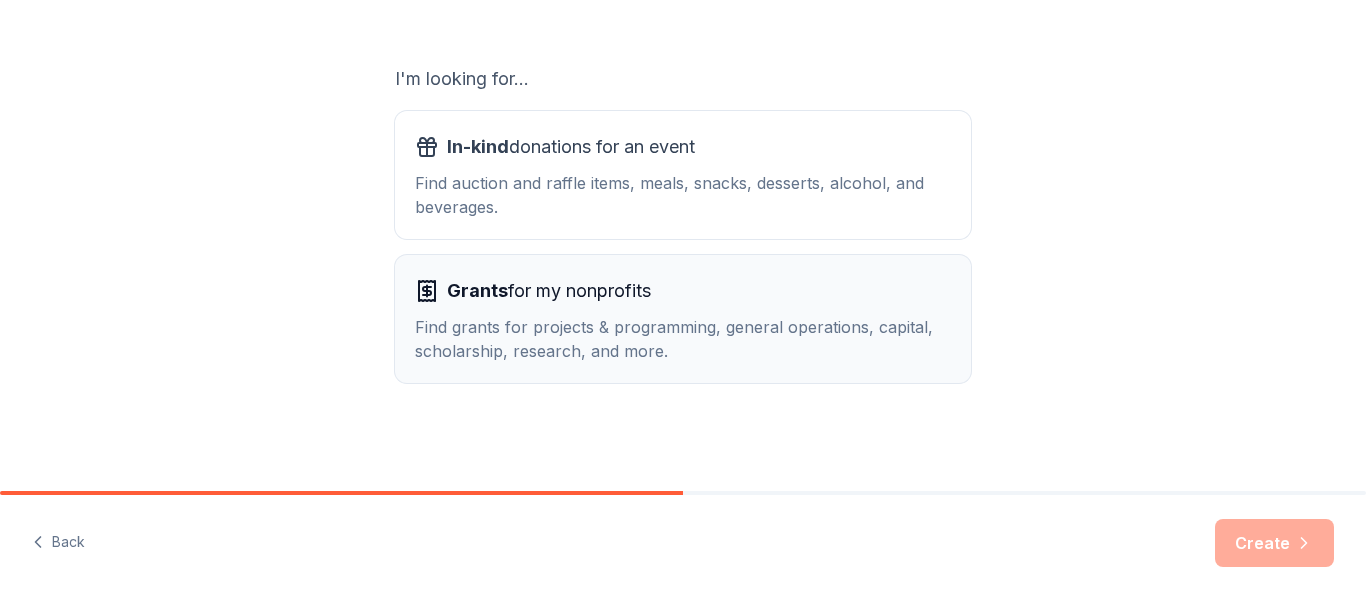 click on "Find grants for projects & programming, general operations, capital, scholarship, research, and more." at bounding box center (683, 339) 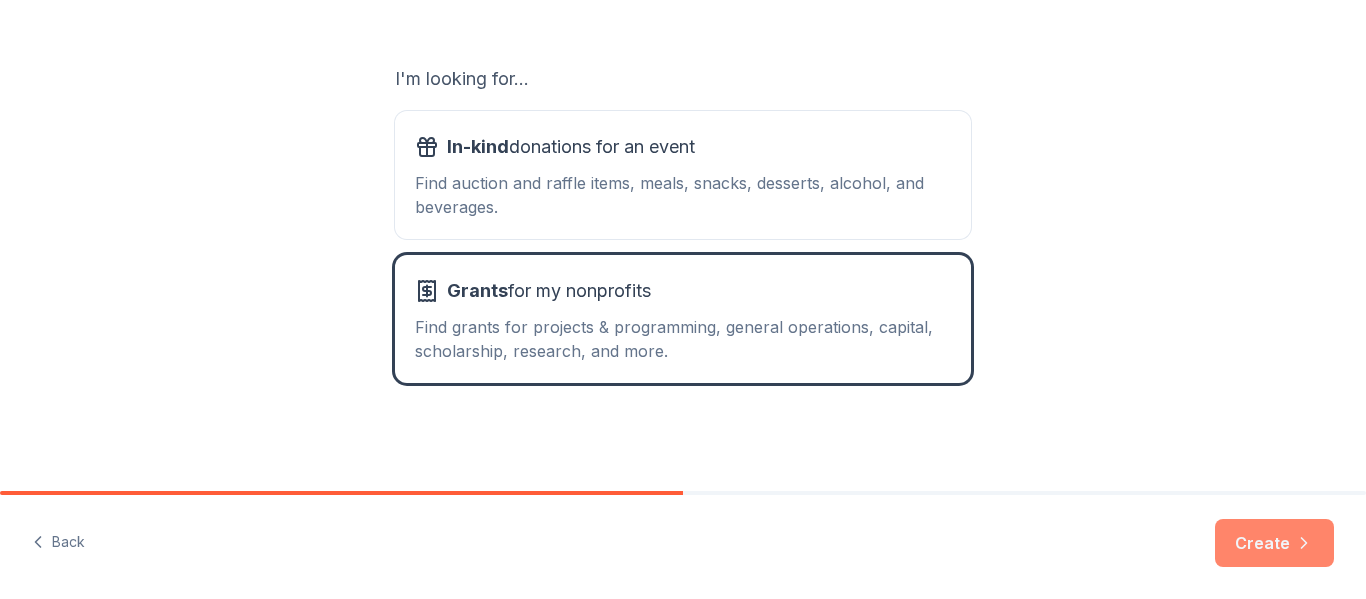 click on "Create" at bounding box center (1274, 543) 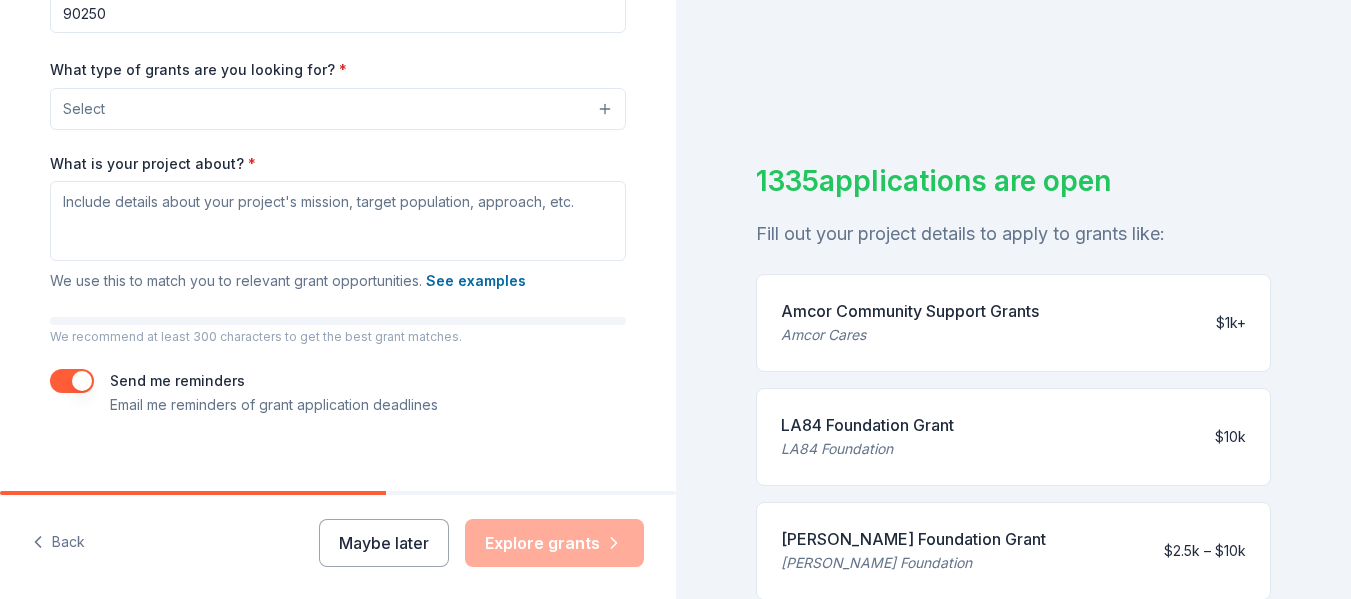 scroll, scrollTop: 465, scrollLeft: 0, axis: vertical 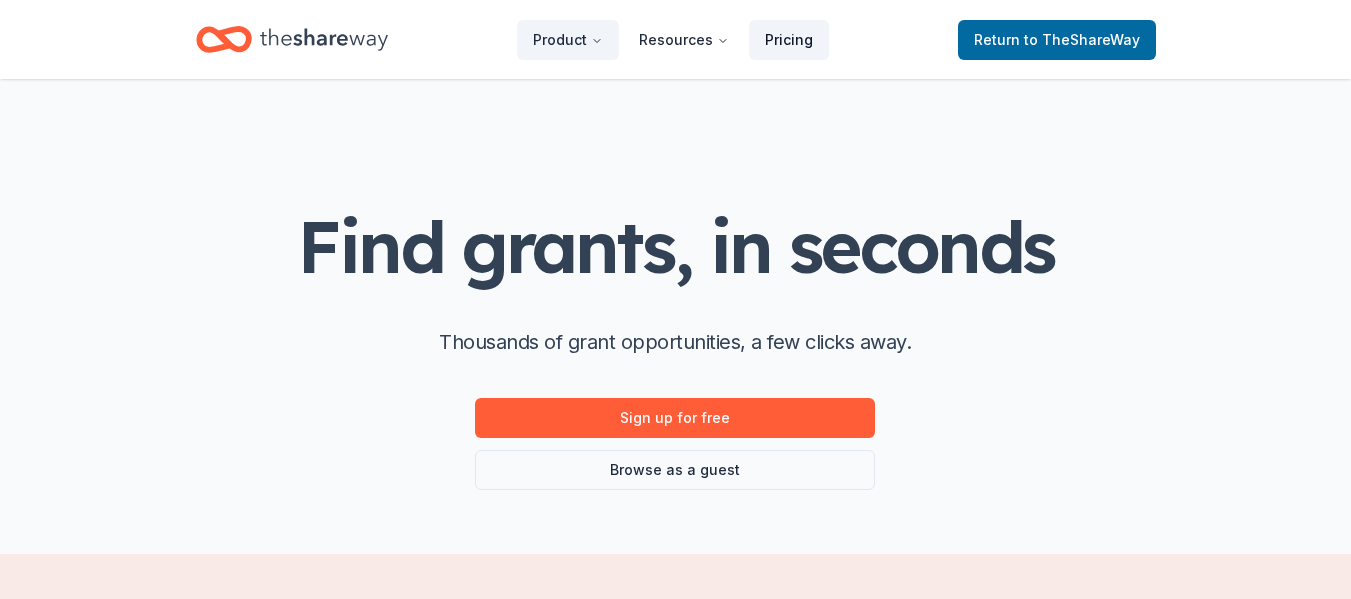 click on "Pricing" at bounding box center (789, 40) 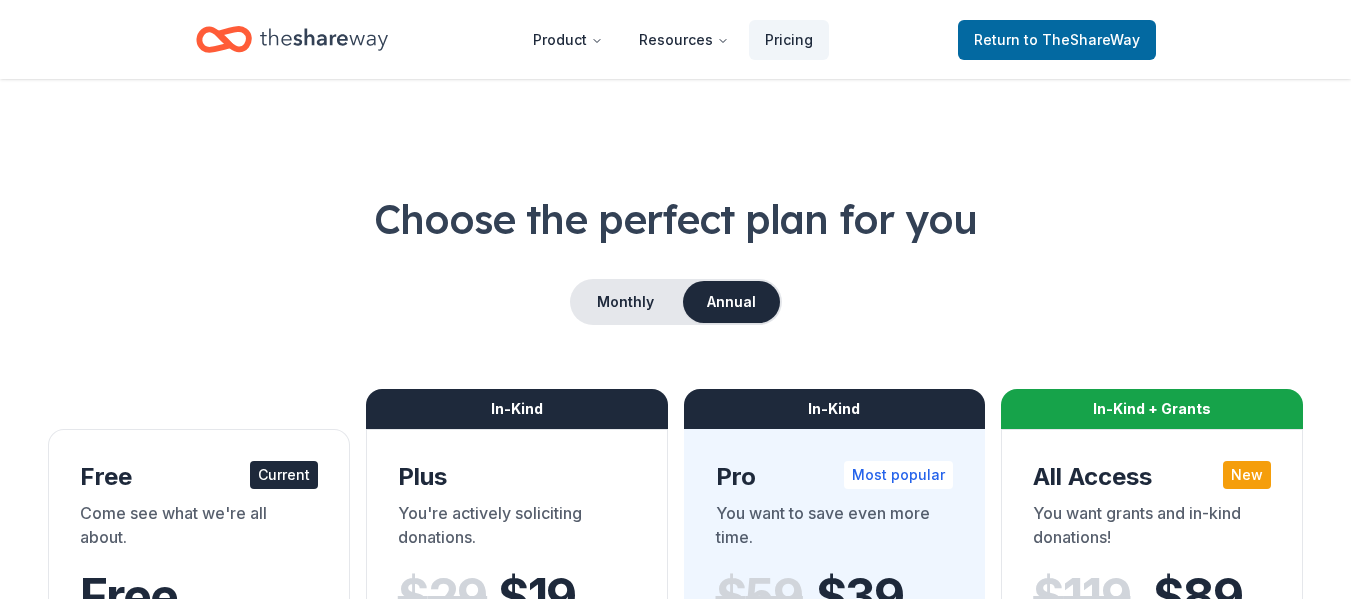 scroll, scrollTop: 0, scrollLeft: 0, axis: both 